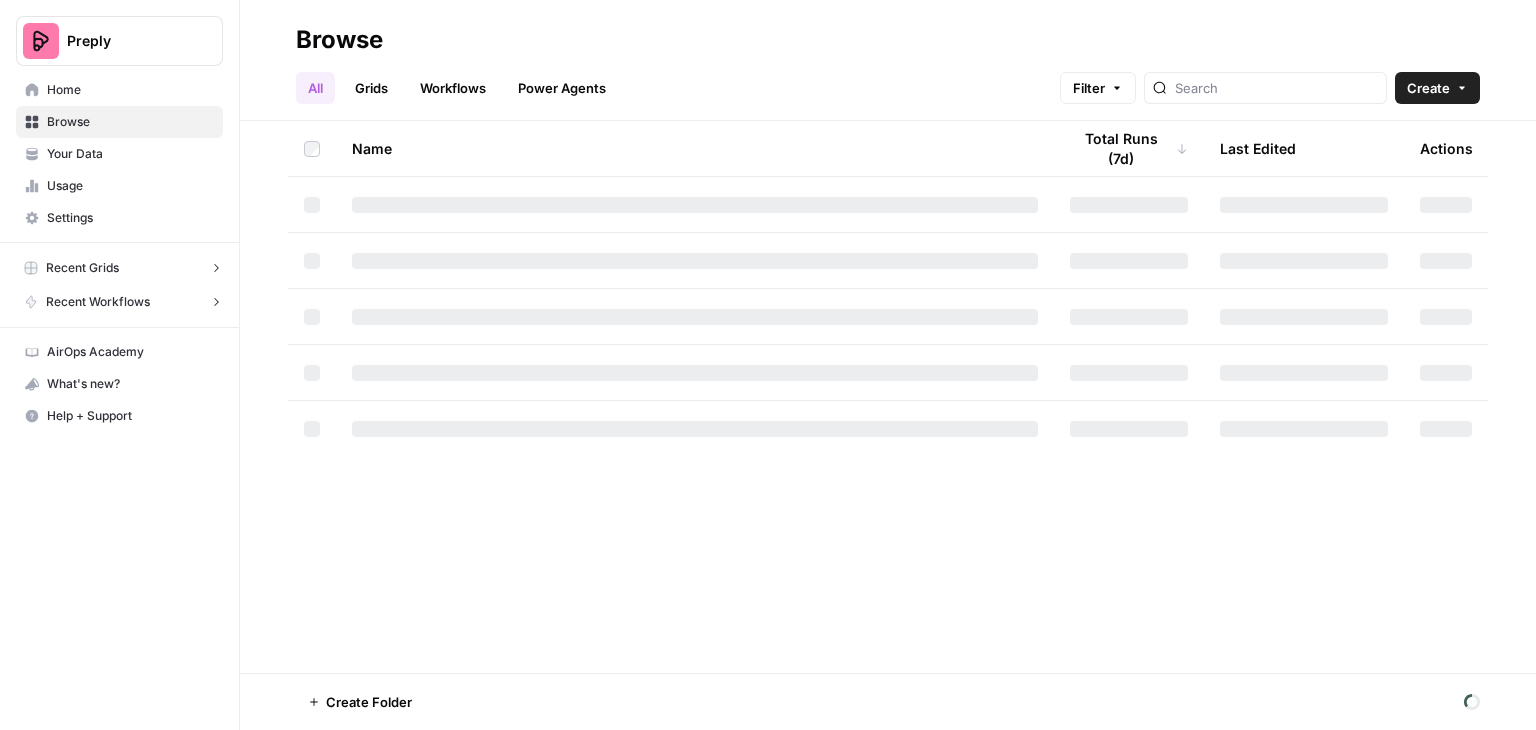 scroll, scrollTop: 0, scrollLeft: 0, axis: both 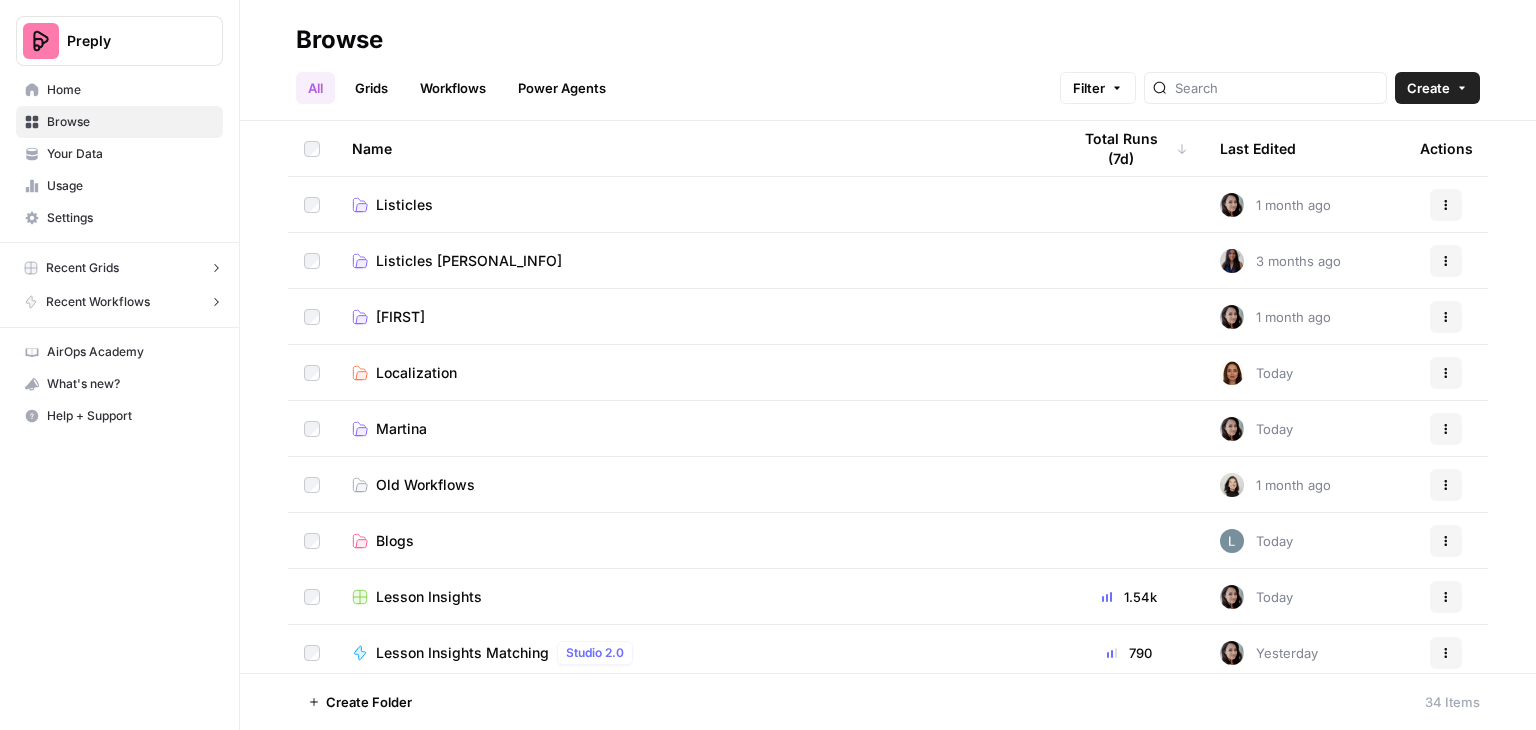 click on "Grids" at bounding box center [371, 88] 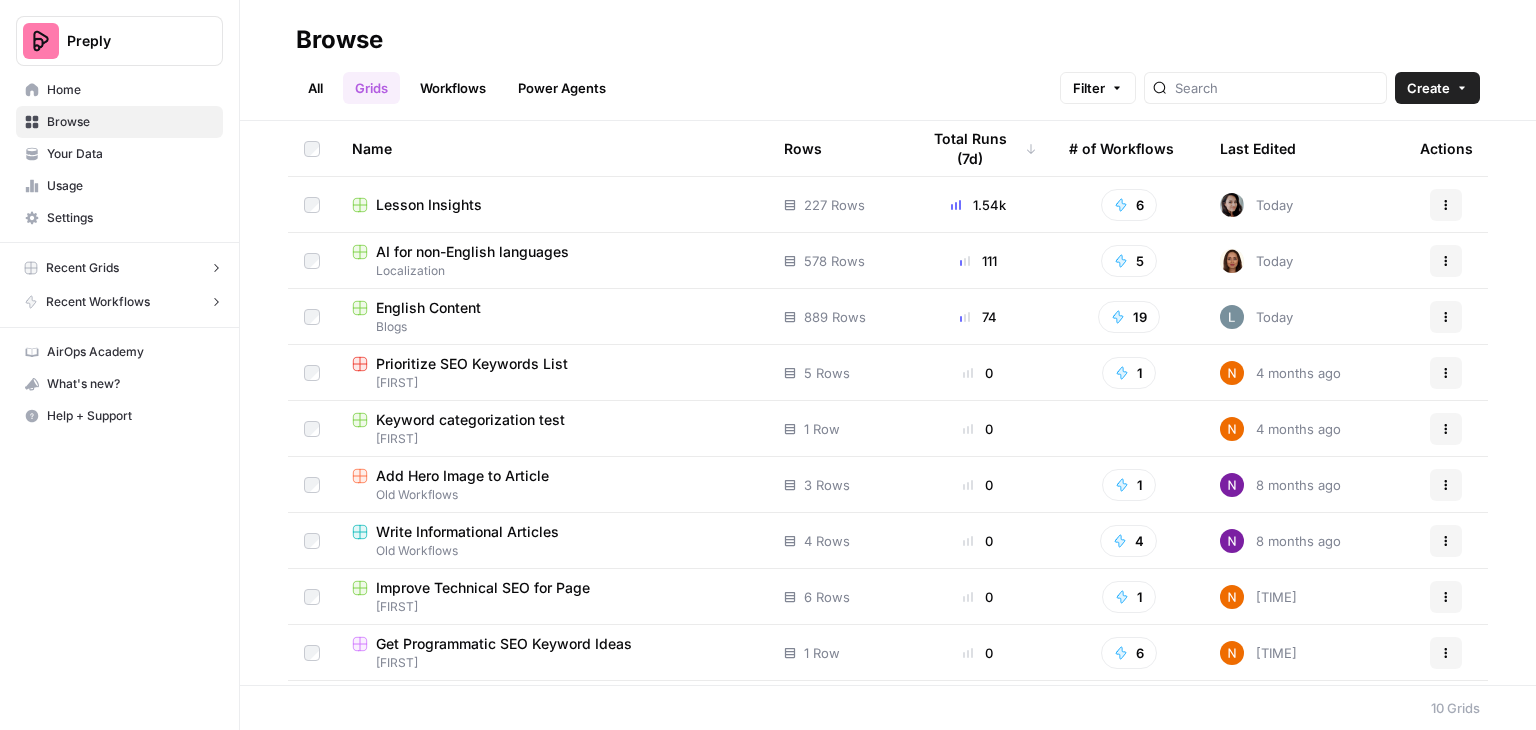 click on "AI for non-English languages" at bounding box center [472, 252] 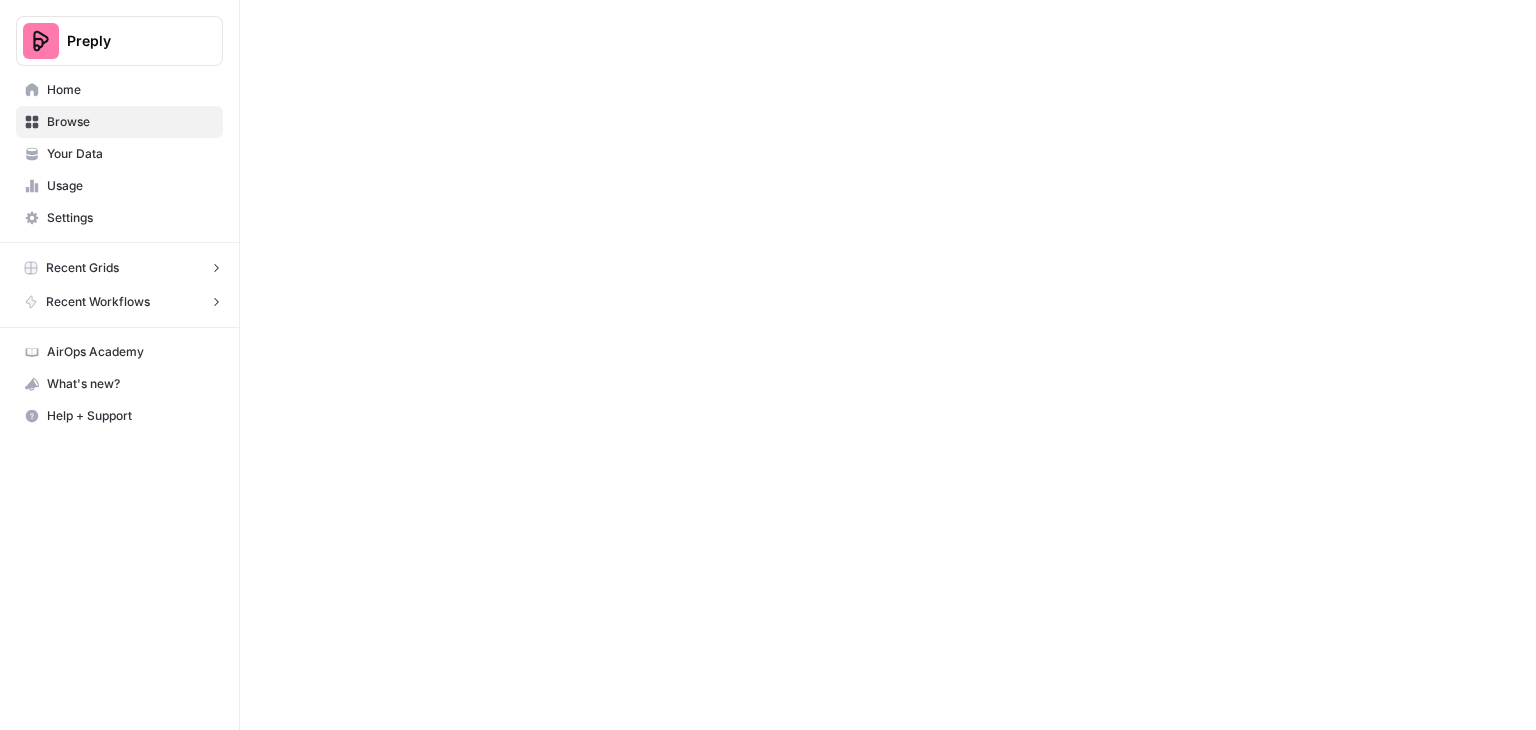 click at bounding box center (888, 365) 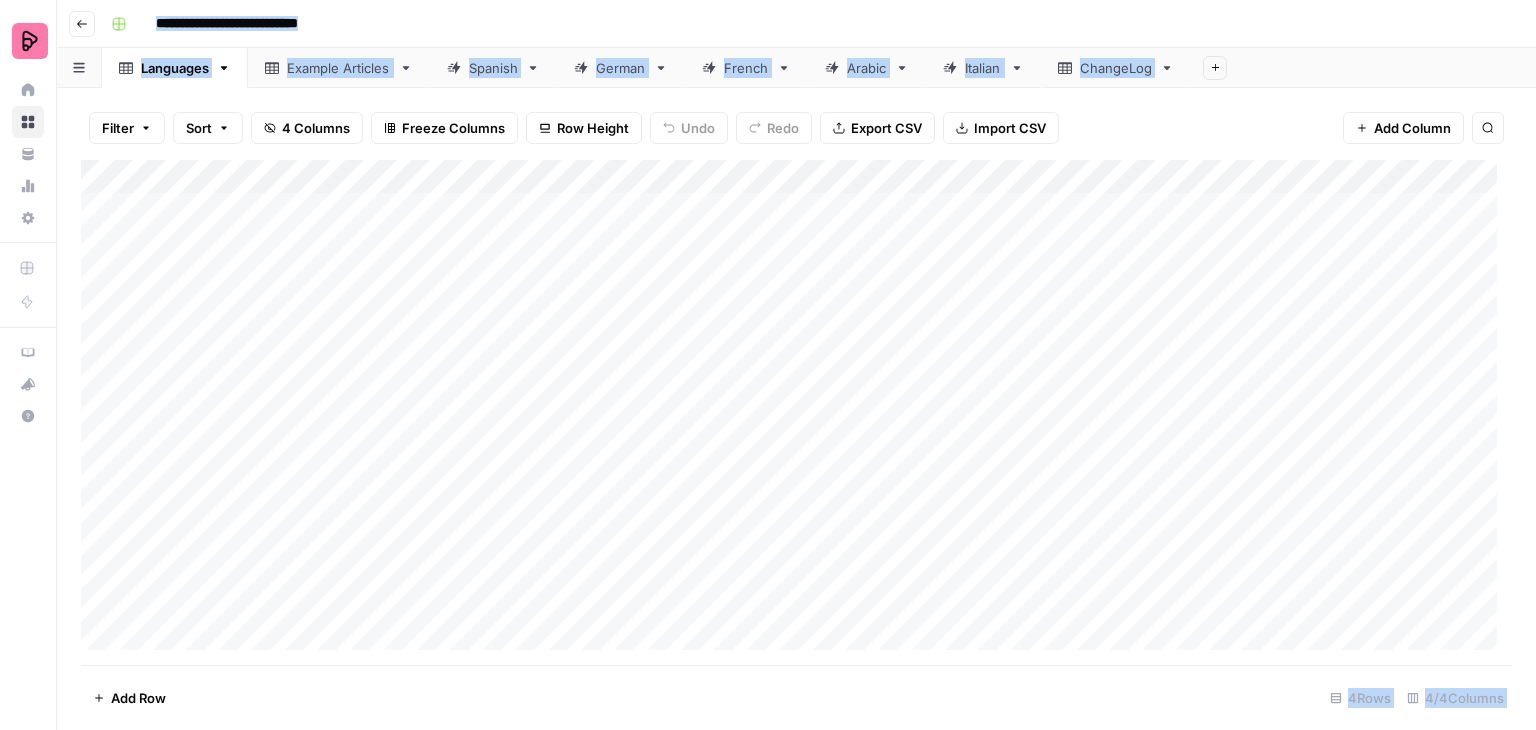 click on "German" at bounding box center [621, 68] 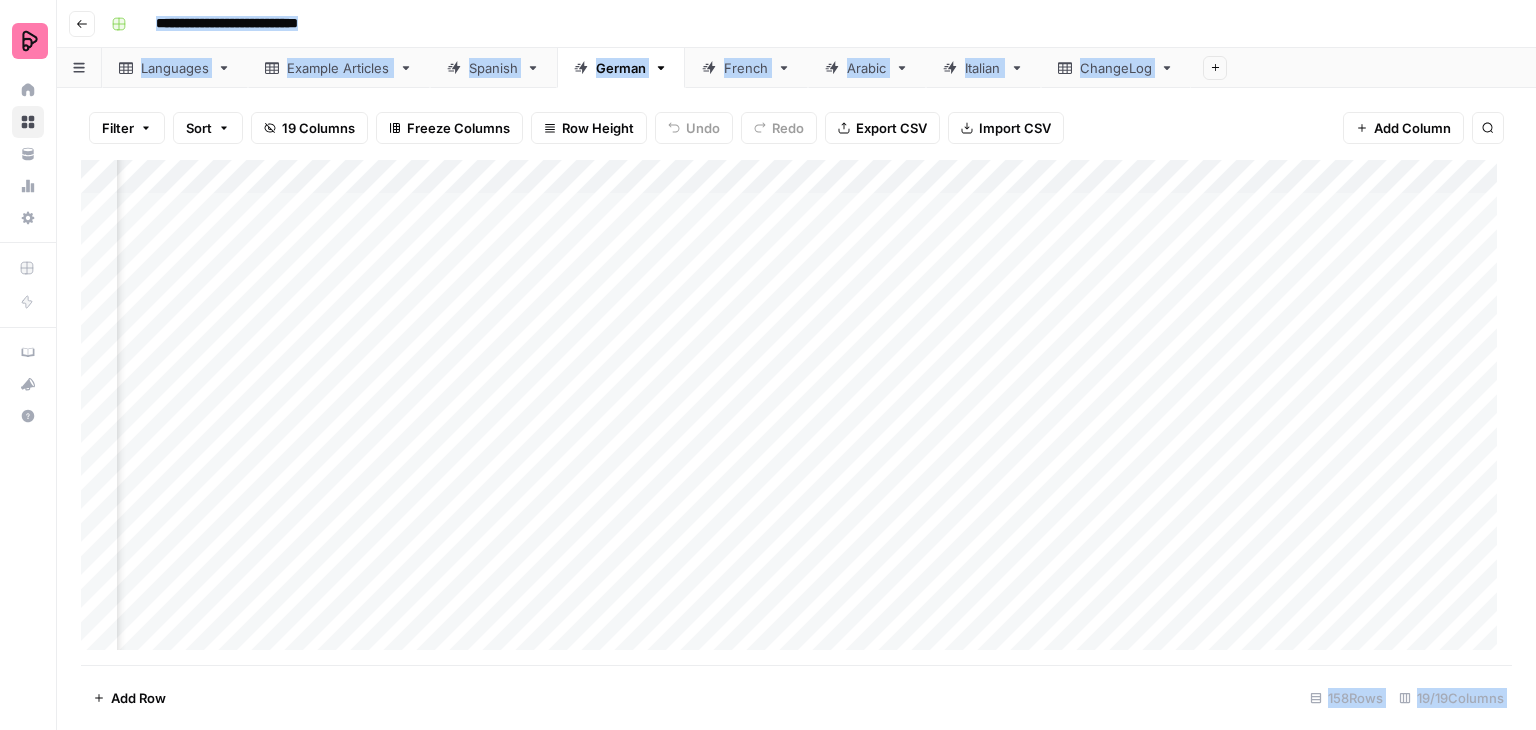 scroll, scrollTop: 0, scrollLeft: 626, axis: horizontal 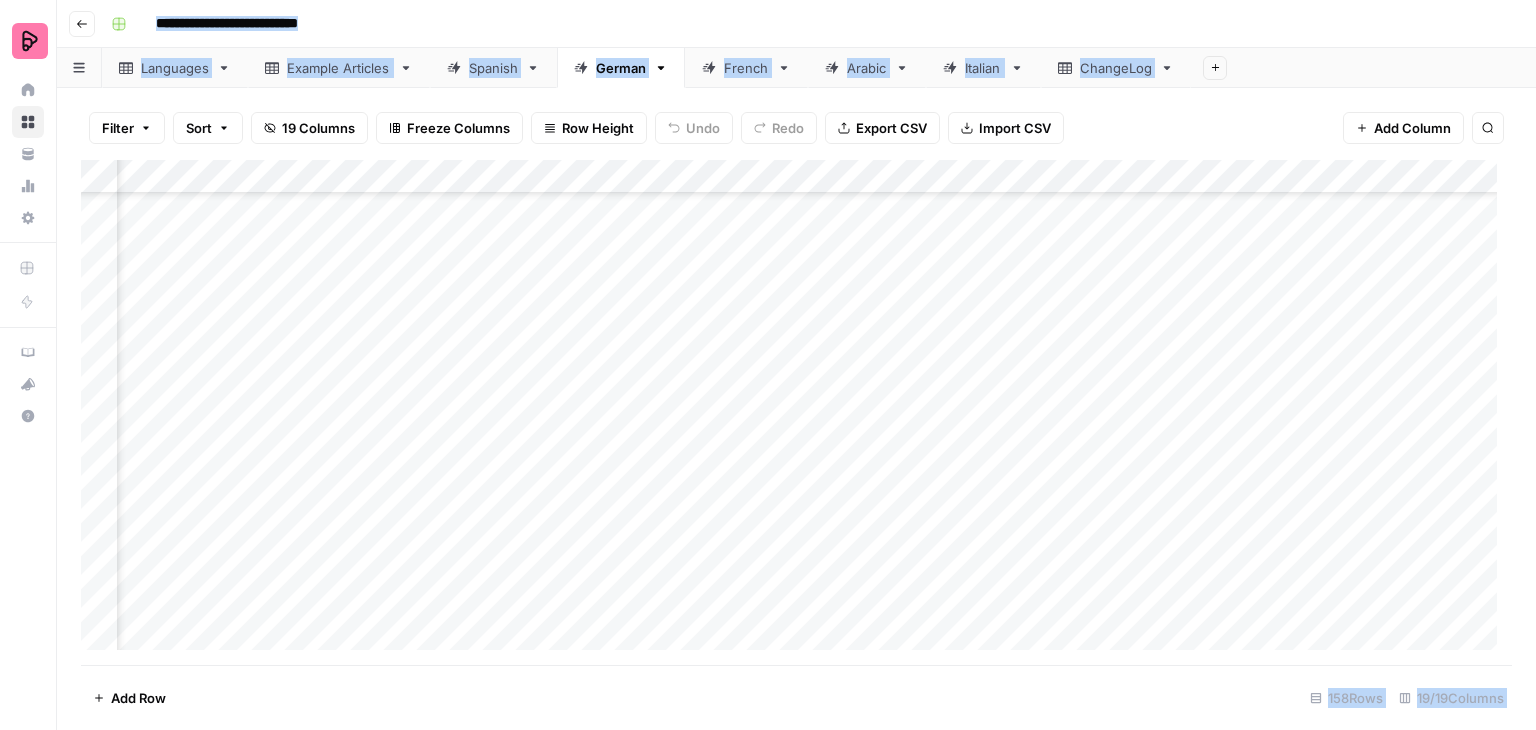 click on "Add Column" at bounding box center [796, 412] 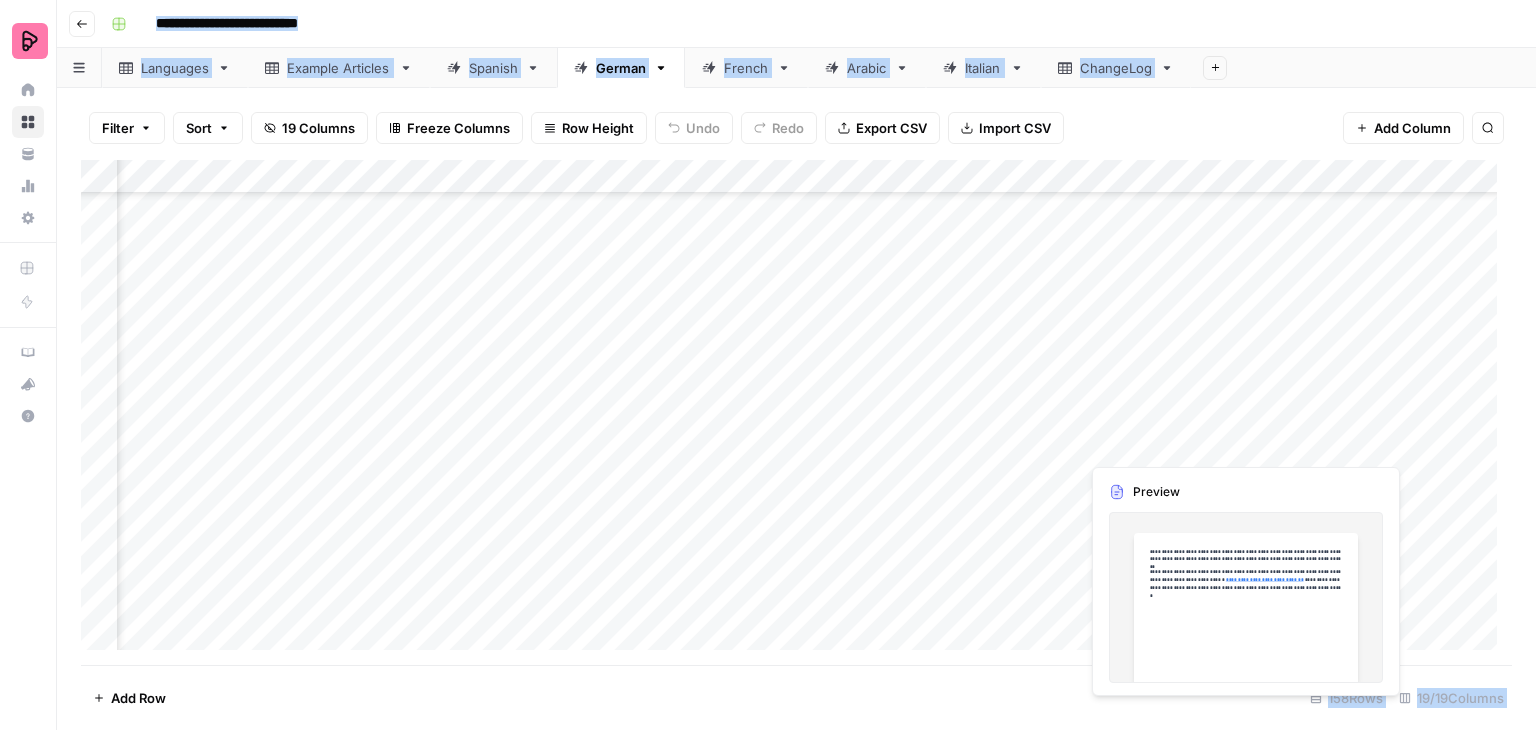 click on "Add Column" at bounding box center [796, 412] 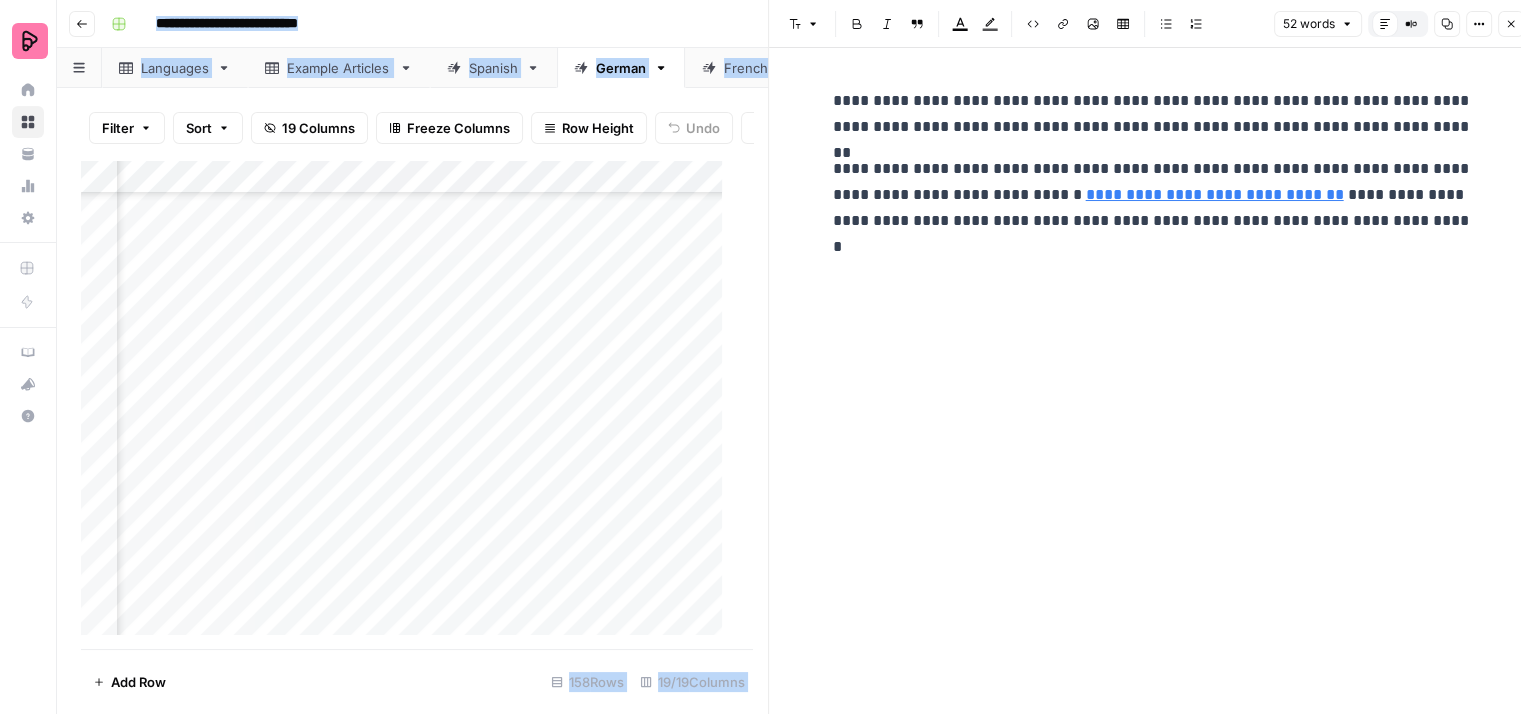 click on "Close" at bounding box center (1511, 24) 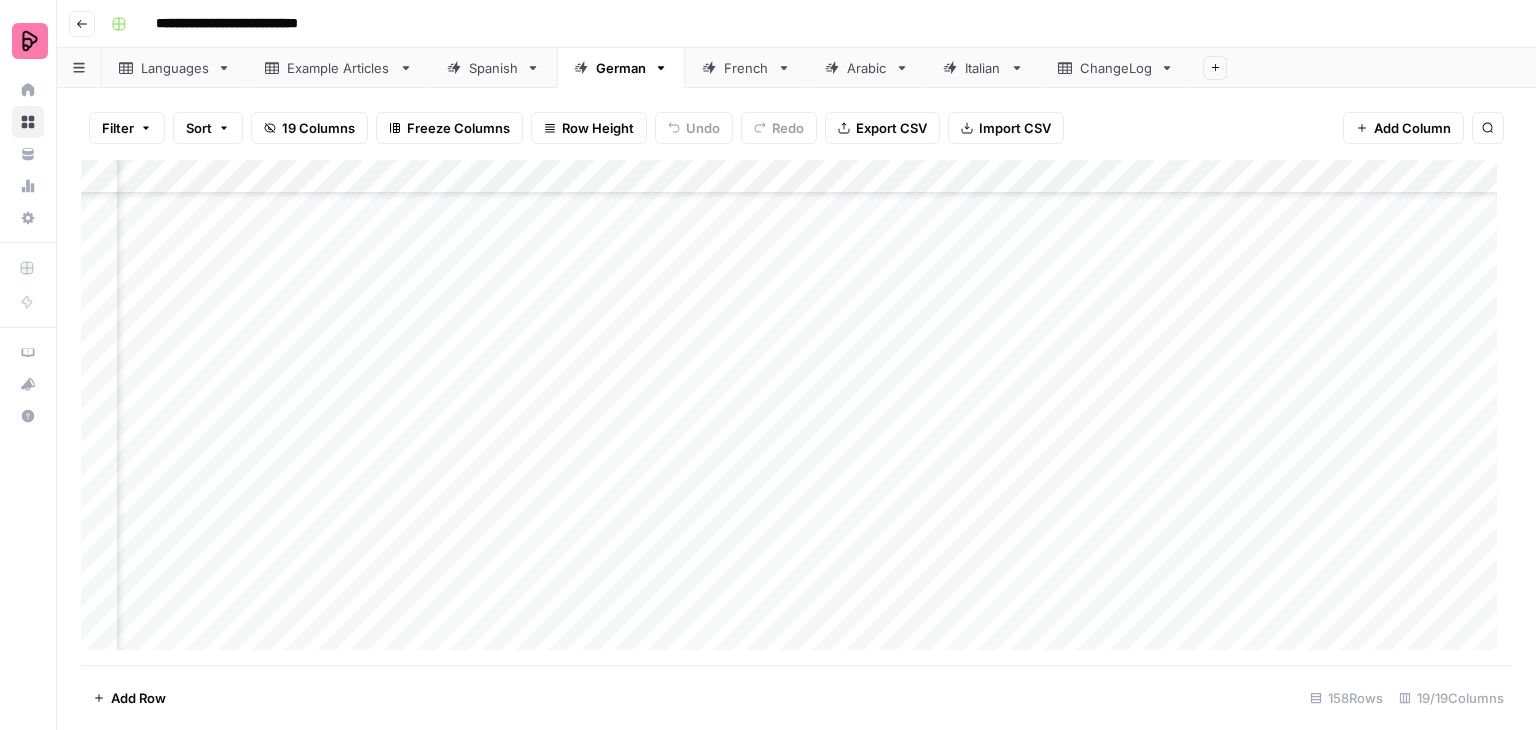 click on "Add Column" at bounding box center [796, 412] 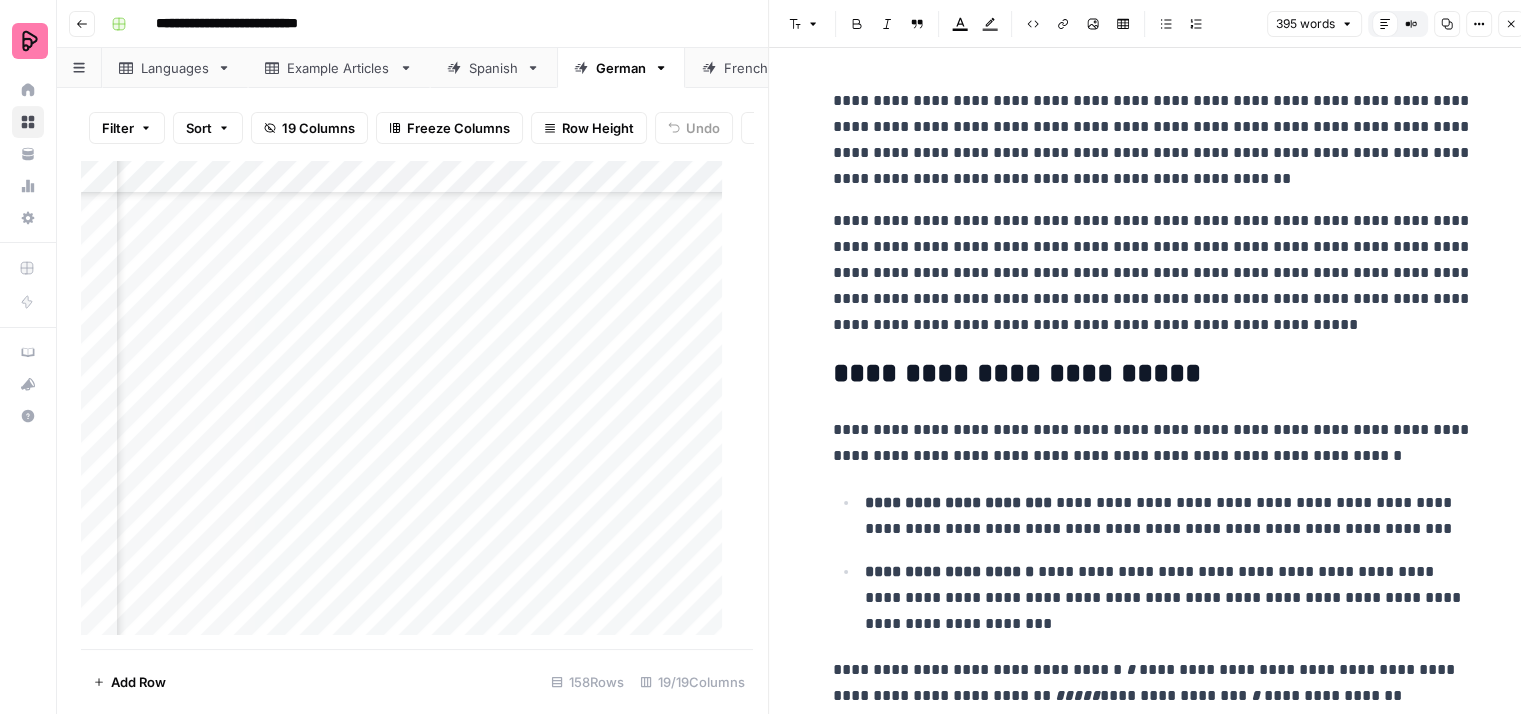 click 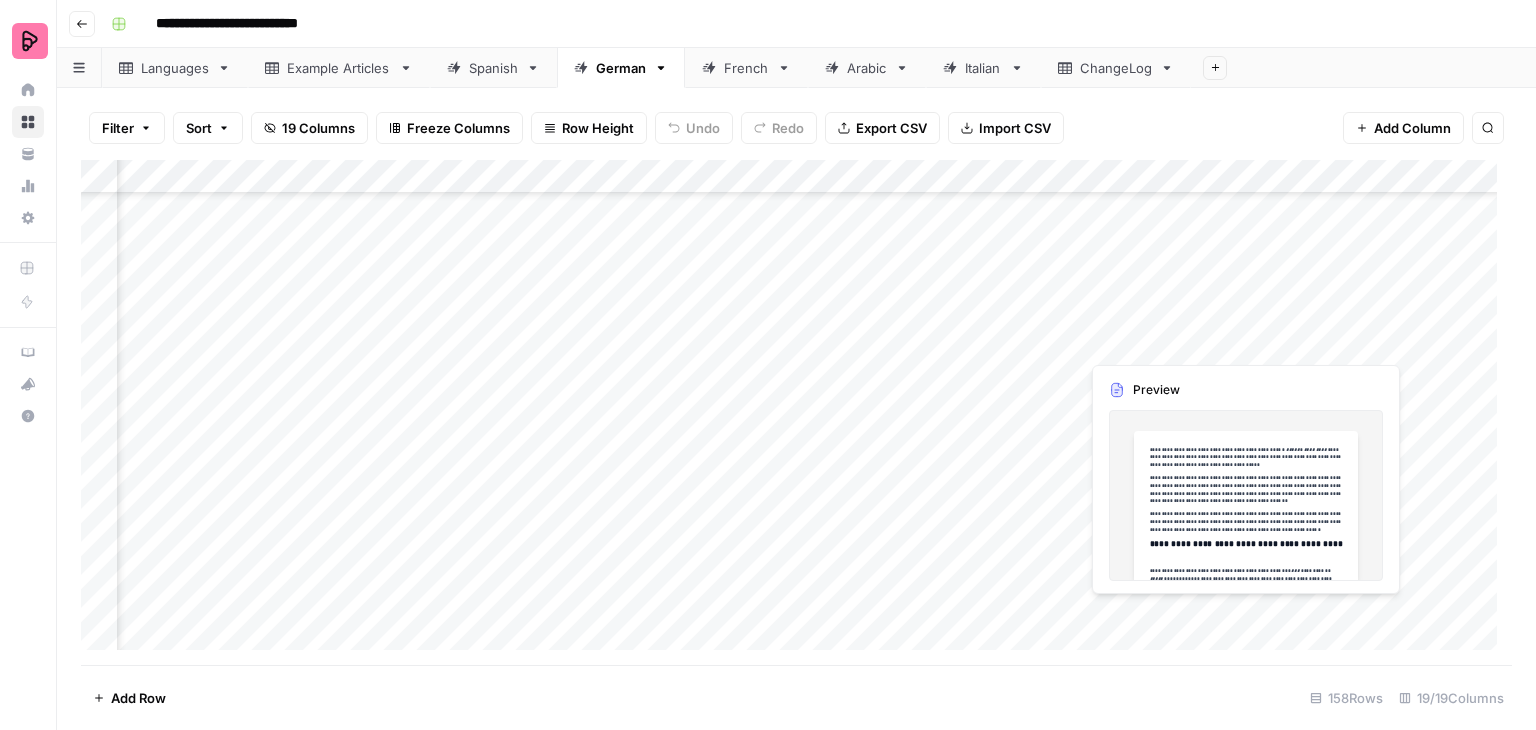 click on "Add Column" at bounding box center [796, 412] 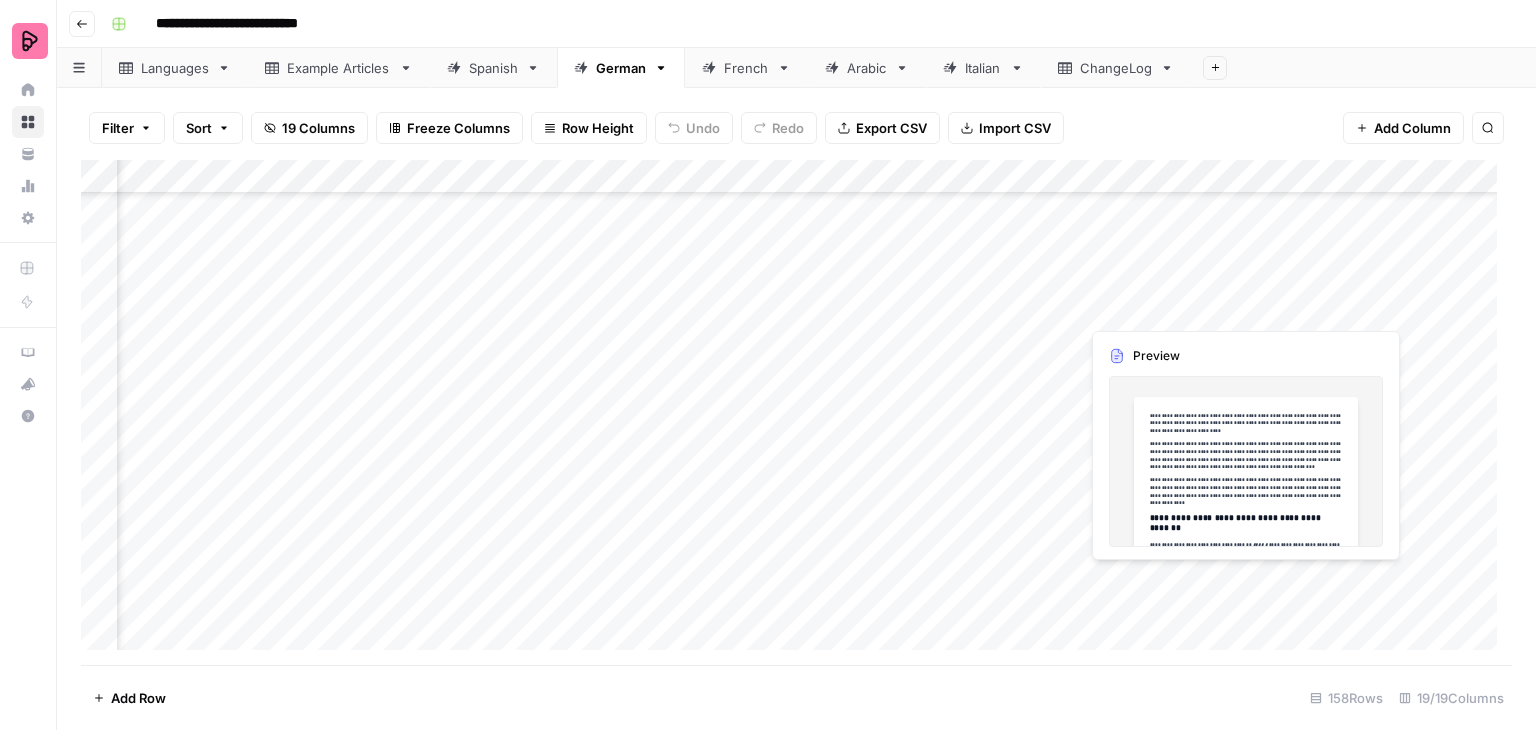 click on "Add Column" at bounding box center (796, 412) 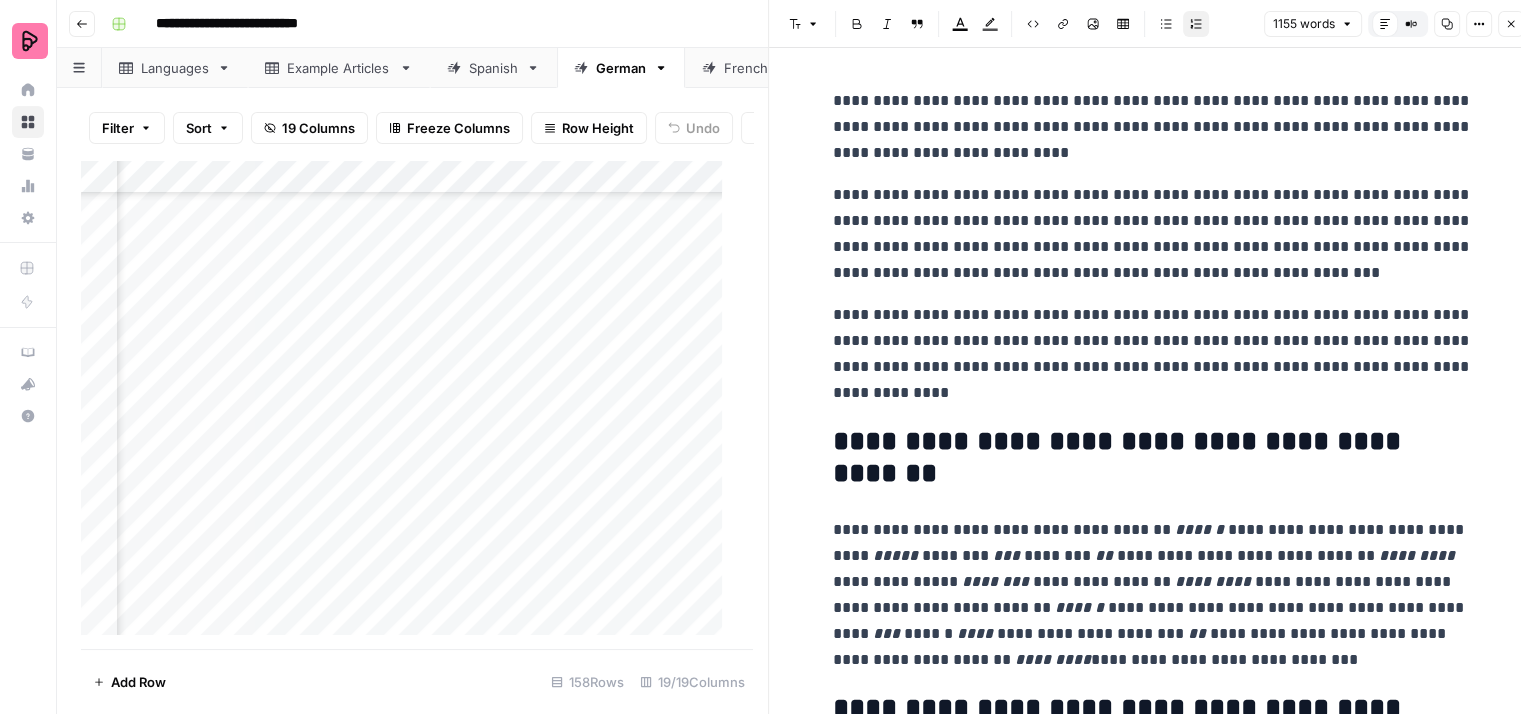 click 